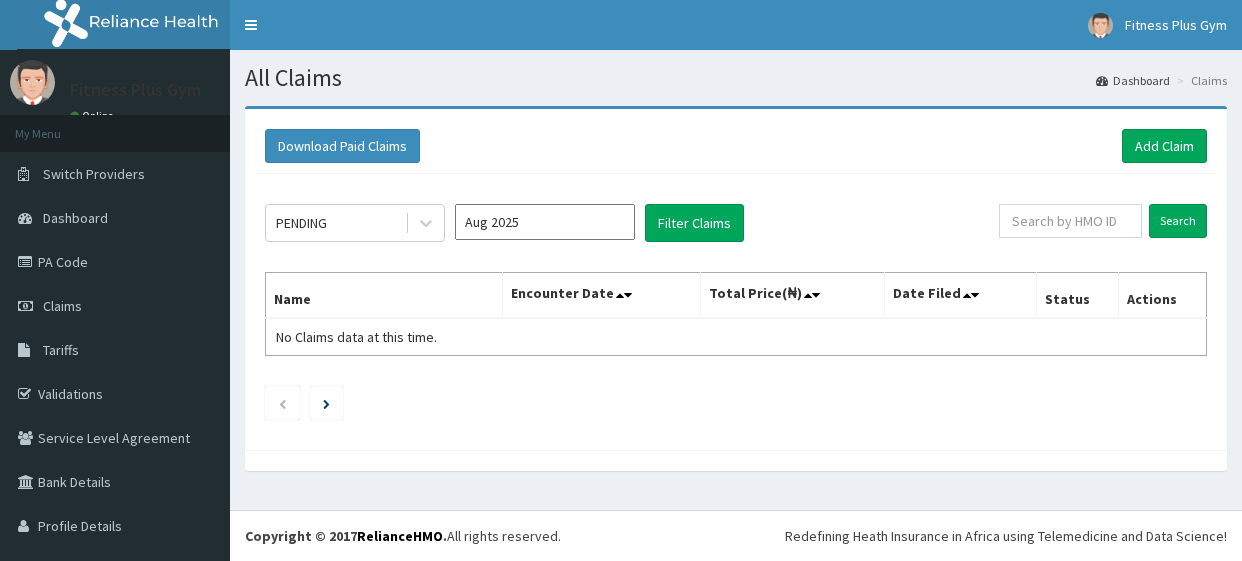 scroll, scrollTop: 0, scrollLeft: 0, axis: both 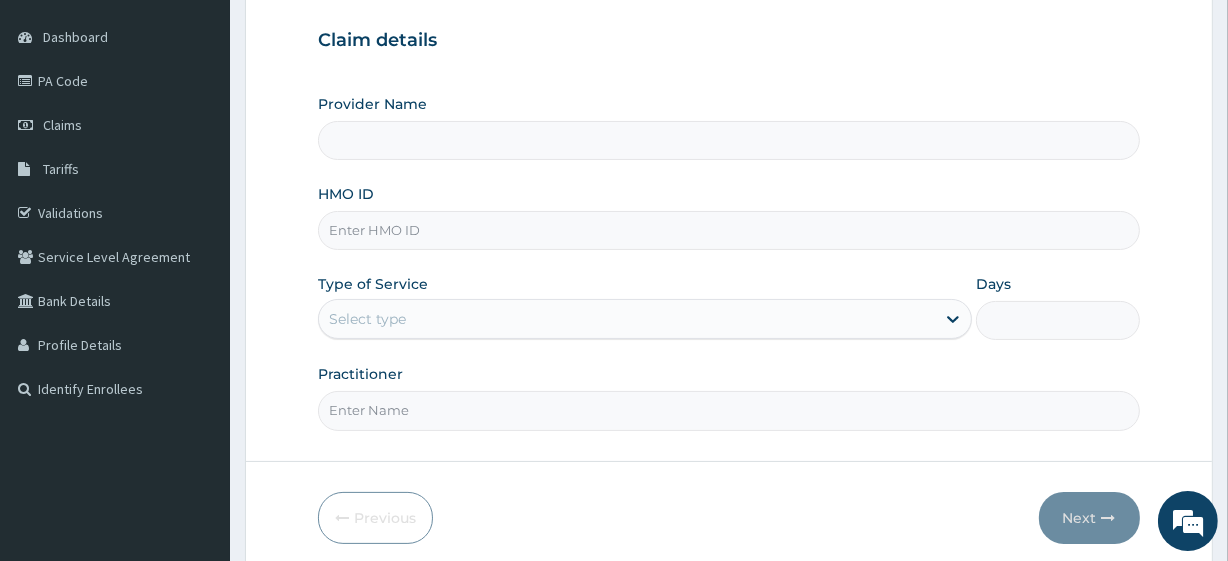 click on "HMO ID" at bounding box center (728, 230) 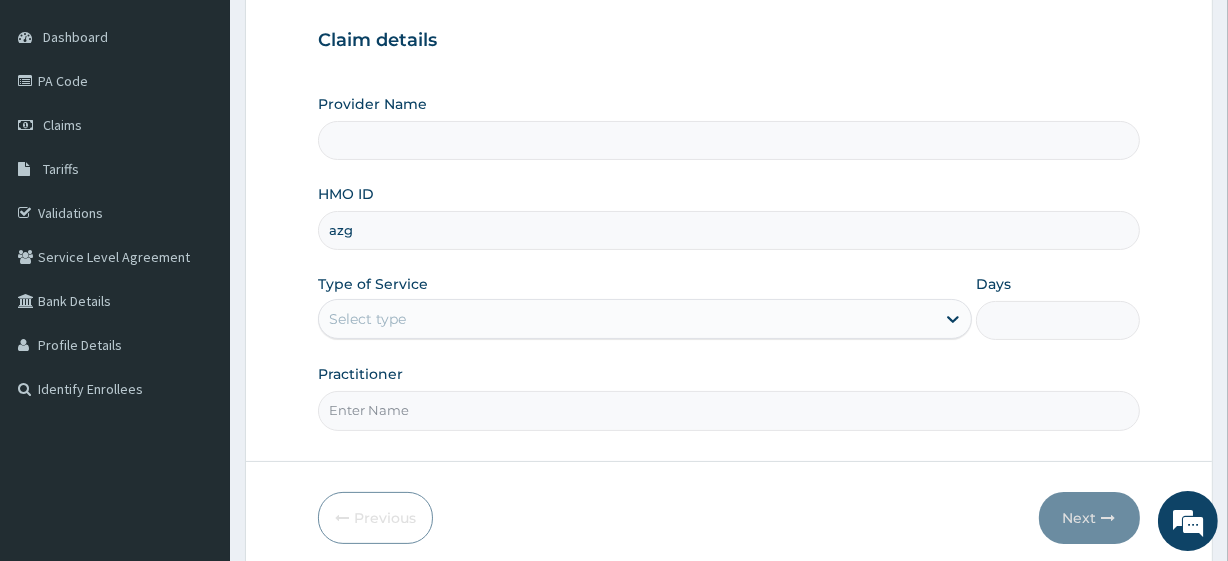 type on "azg/" 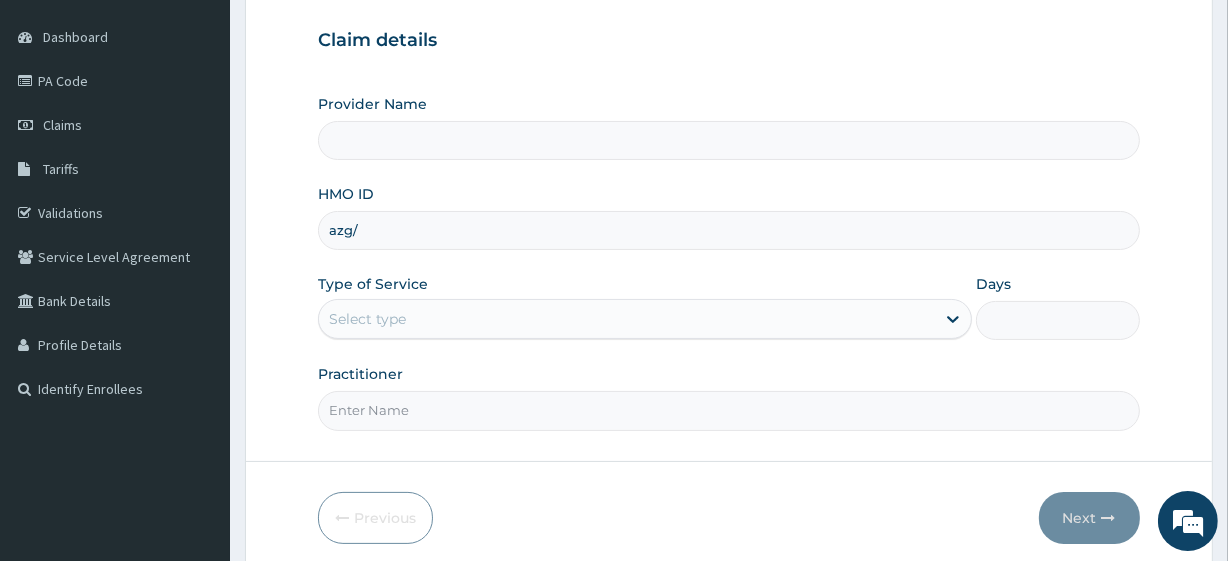 type on "Fitness plus Gym" 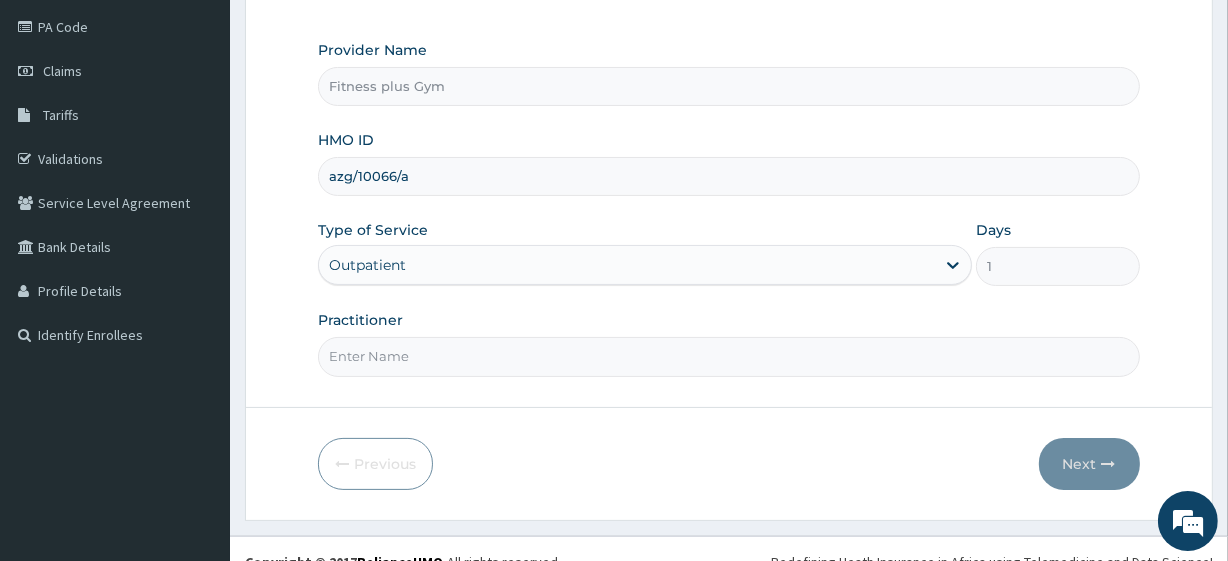 scroll, scrollTop: 259, scrollLeft: 0, axis: vertical 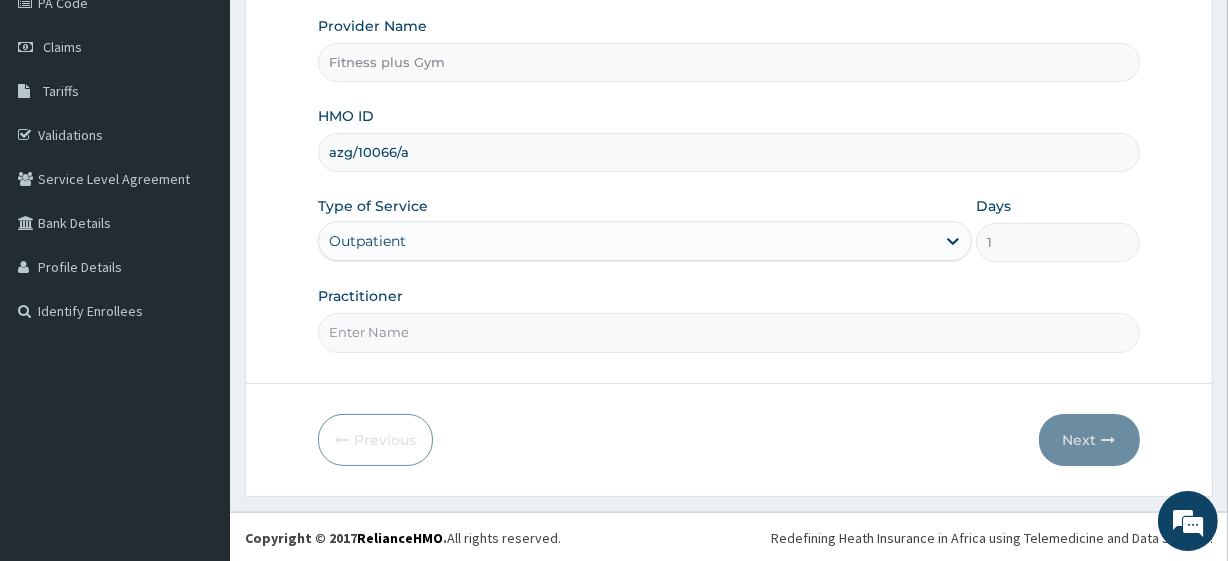 type on "azg/10066/a" 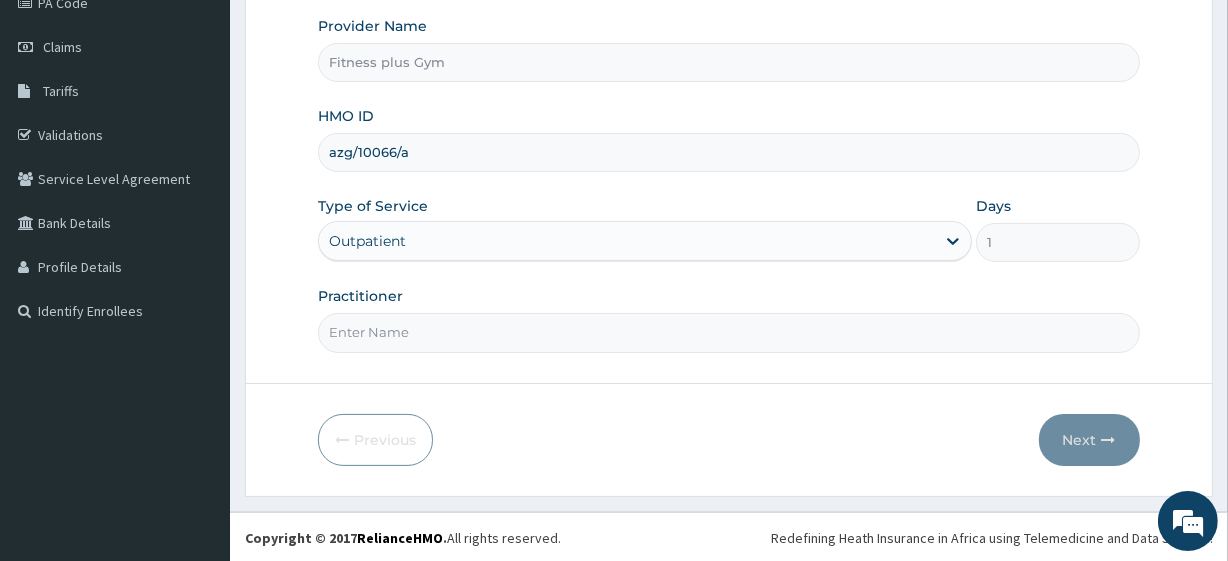 scroll, scrollTop: 0, scrollLeft: 0, axis: both 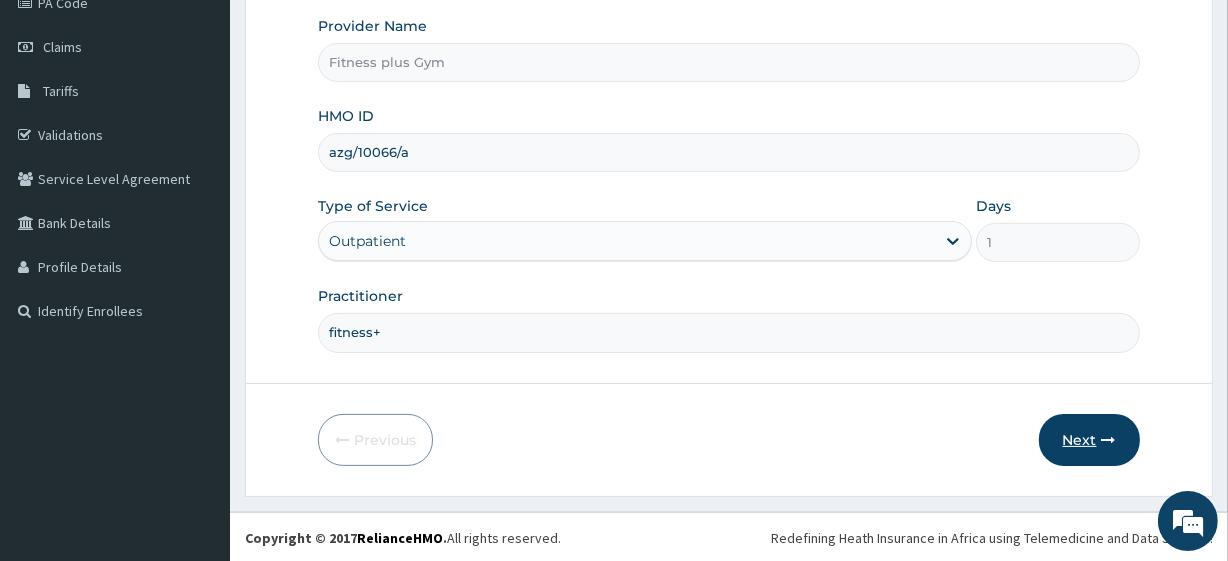 type on "fitness+" 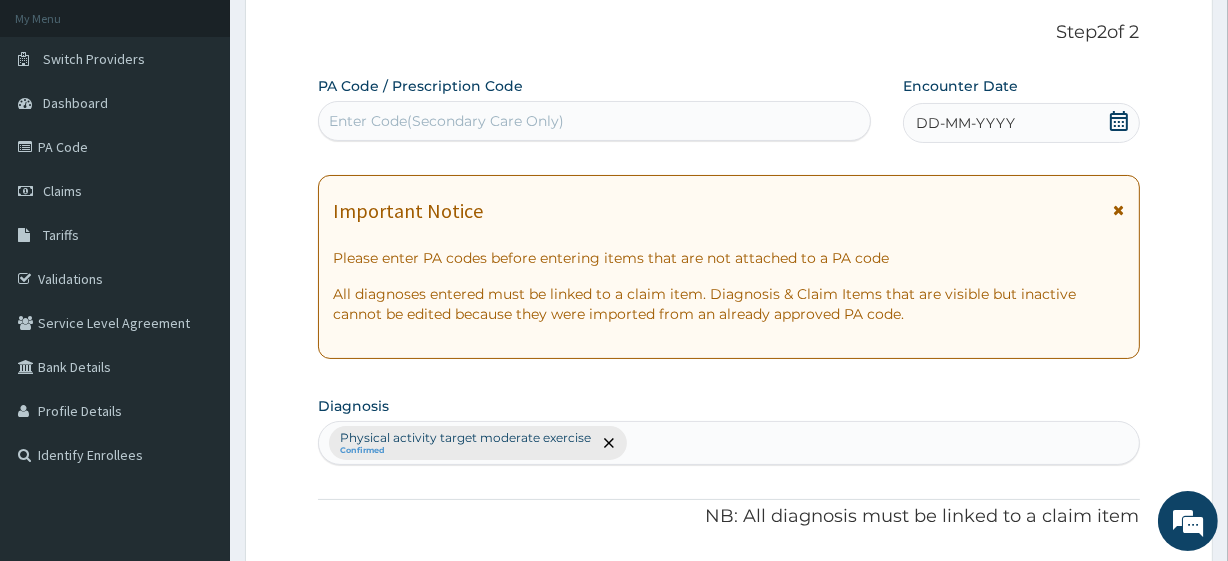 scroll, scrollTop: 0, scrollLeft: 0, axis: both 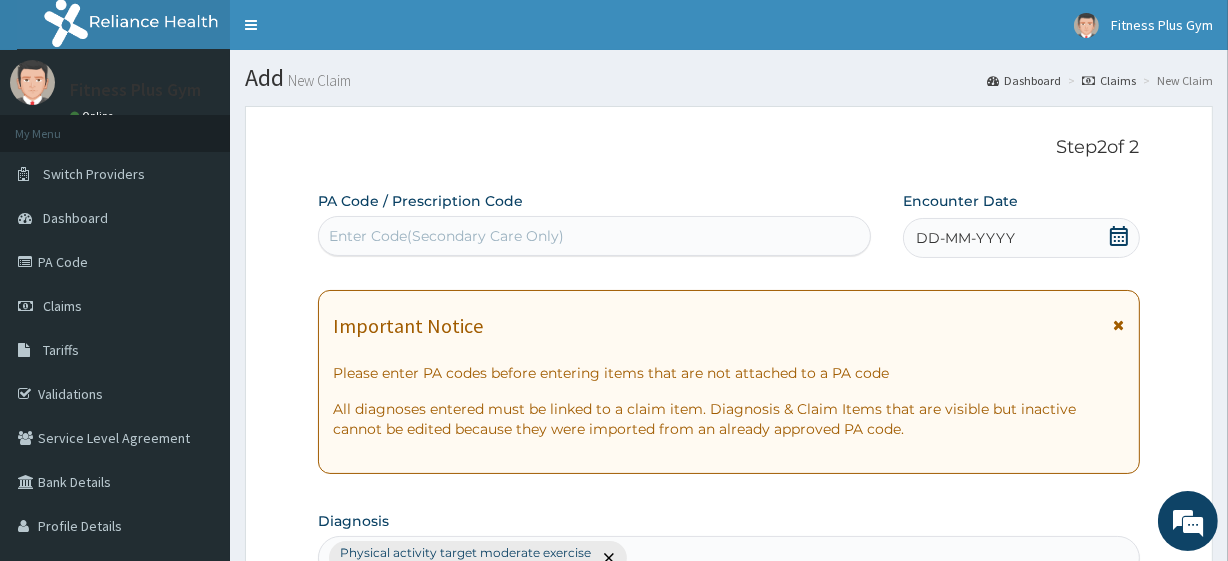 click on "Enter Code(Secondary Care Only)" at bounding box center [594, 236] 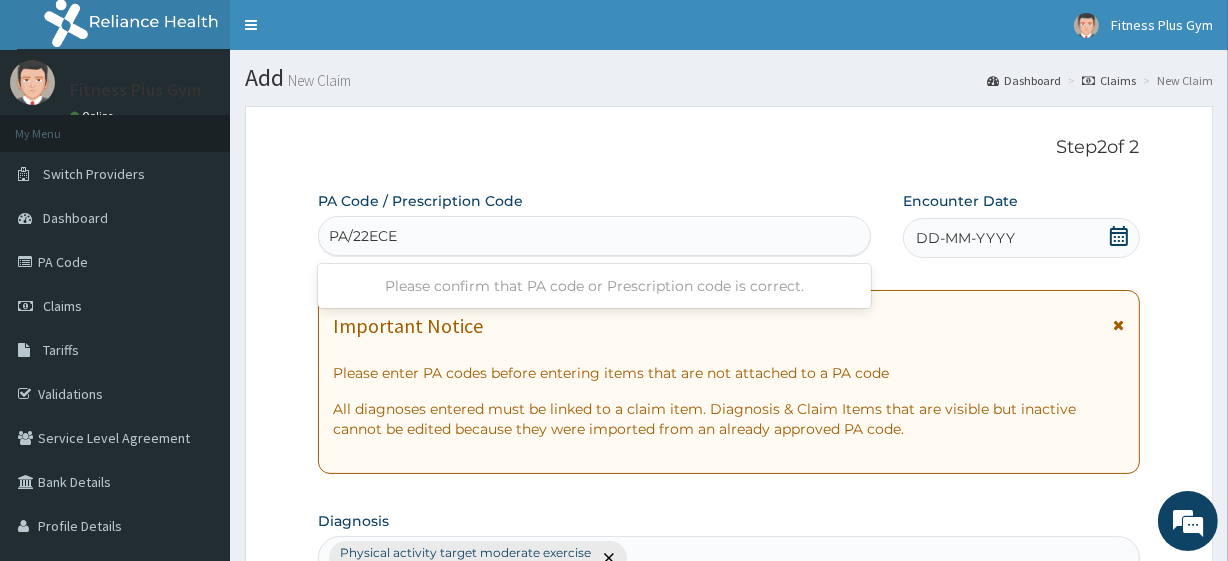 type on "PA/22ECE7" 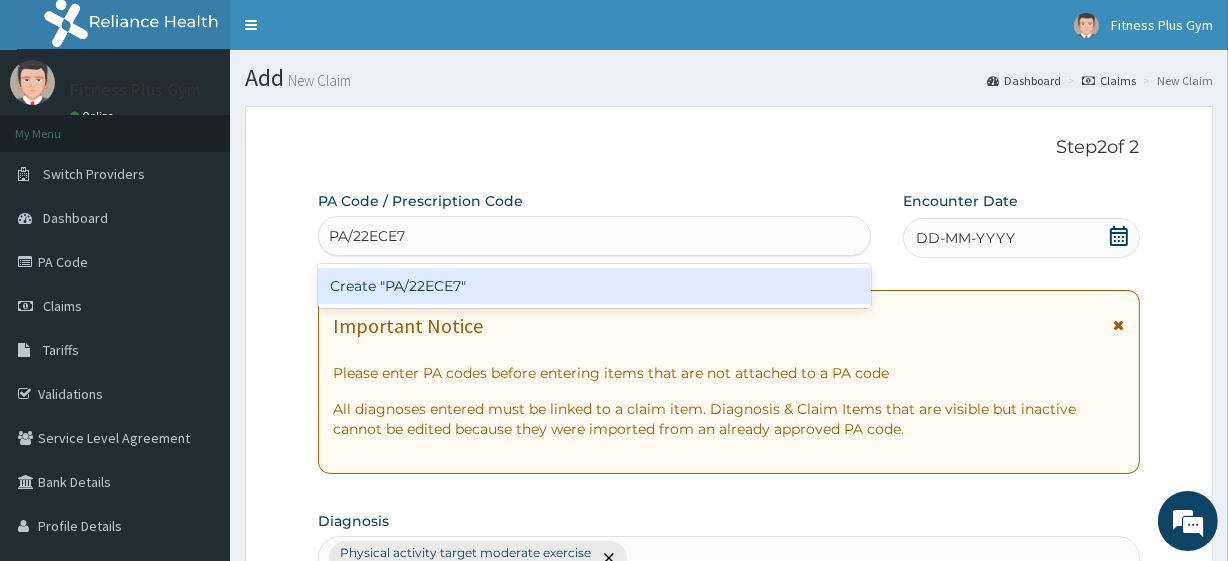 click on "Create "PA/22ECE7"" at bounding box center (594, 286) 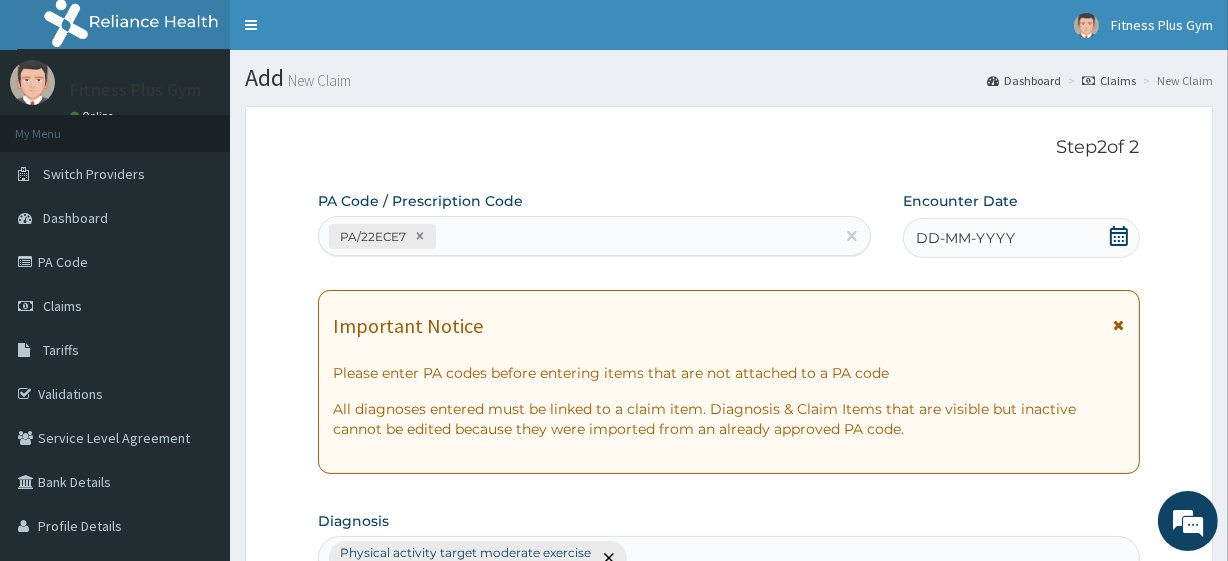 click 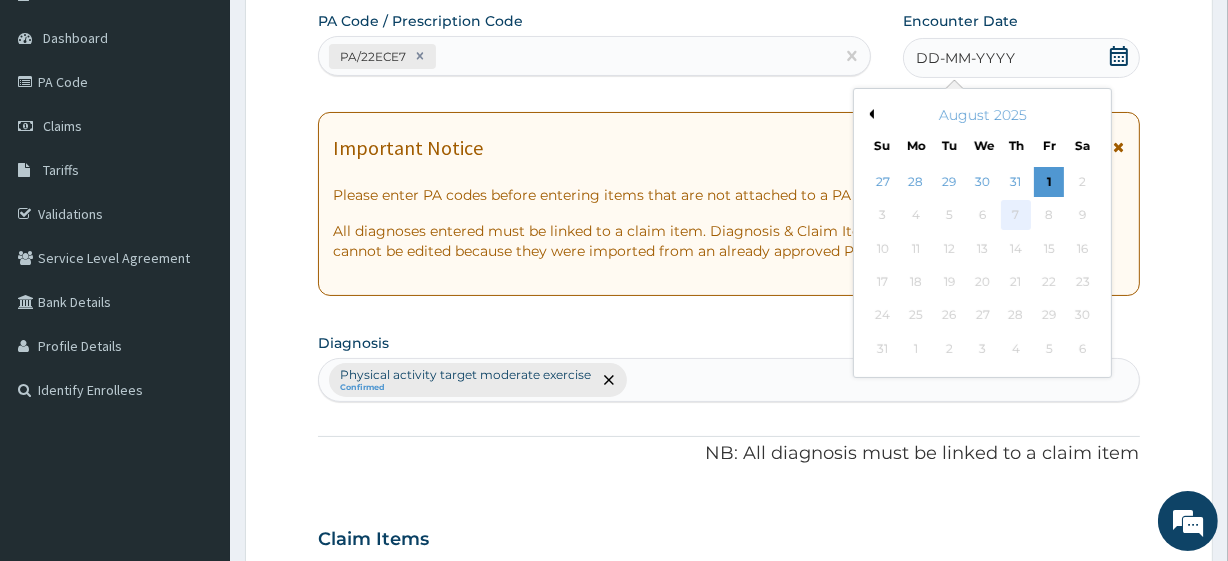 scroll, scrollTop: 181, scrollLeft: 0, axis: vertical 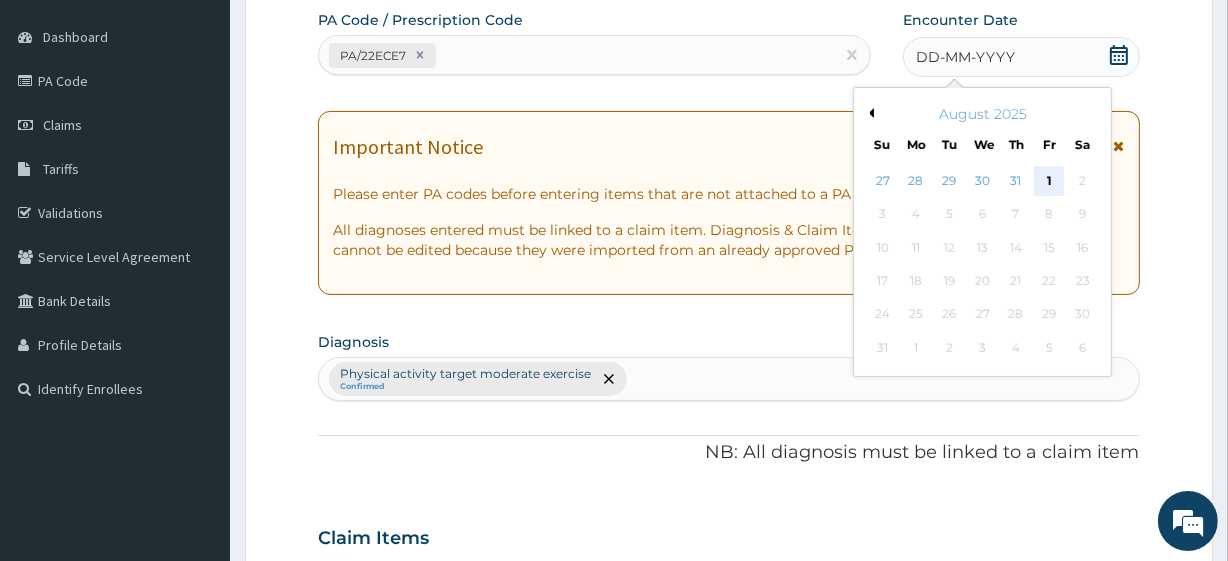 click on "1" at bounding box center [1049, 181] 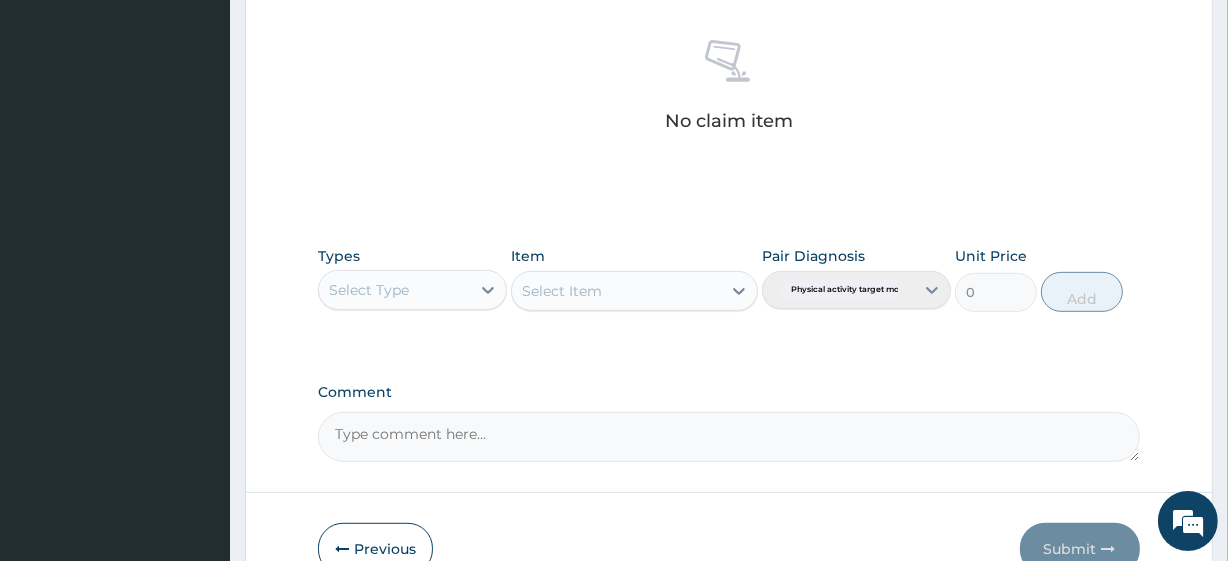 scroll, scrollTop: 880, scrollLeft: 0, axis: vertical 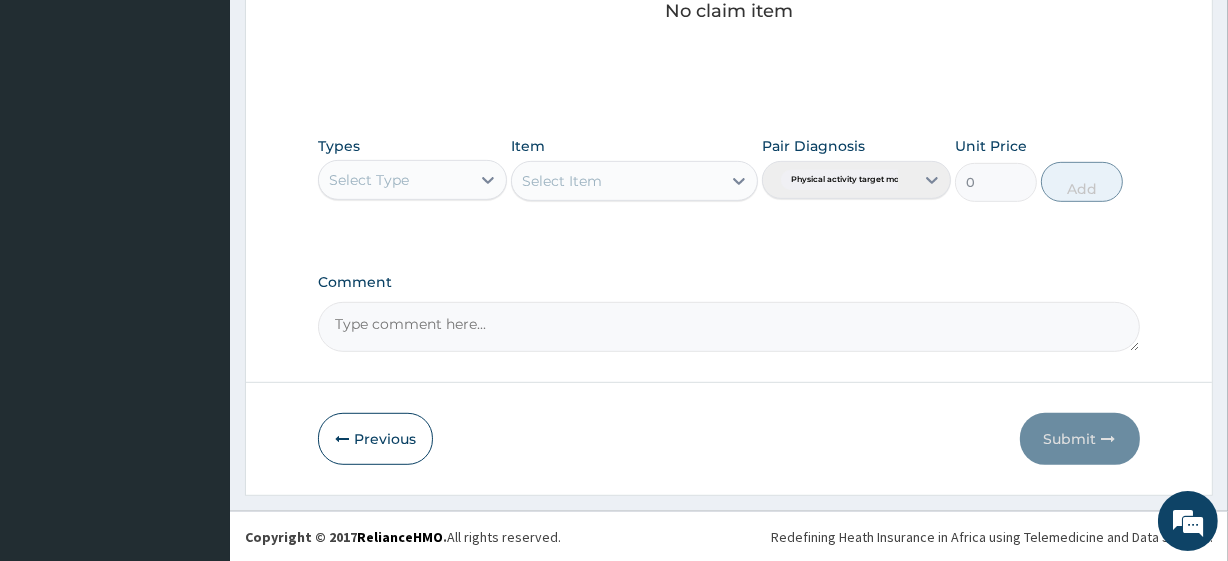 click on "Select Type" at bounding box center (369, 180) 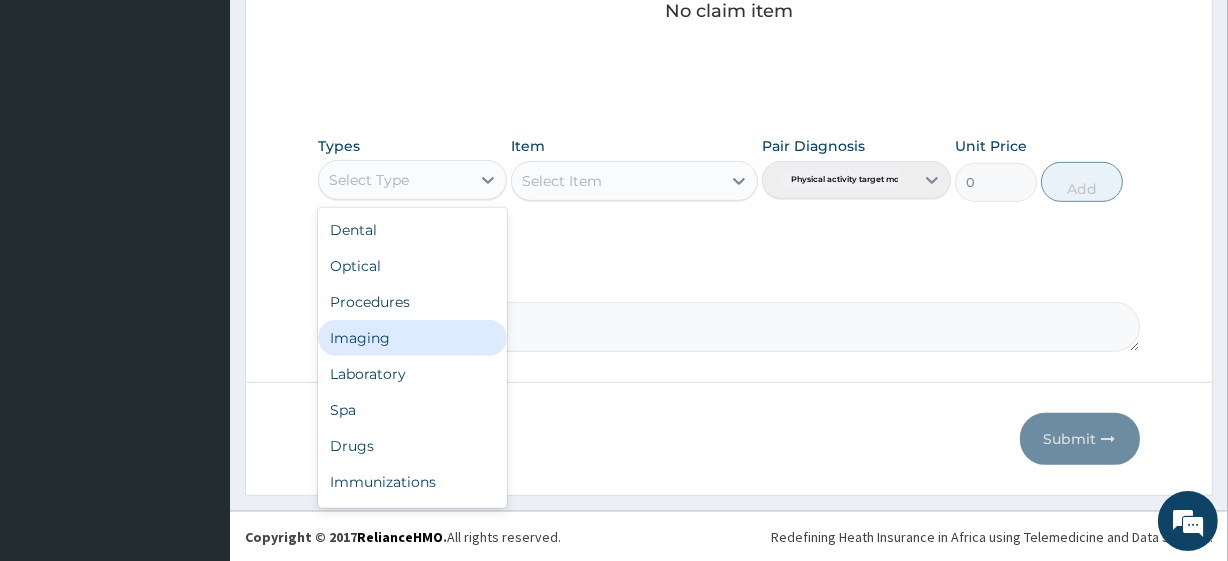 scroll, scrollTop: 68, scrollLeft: 0, axis: vertical 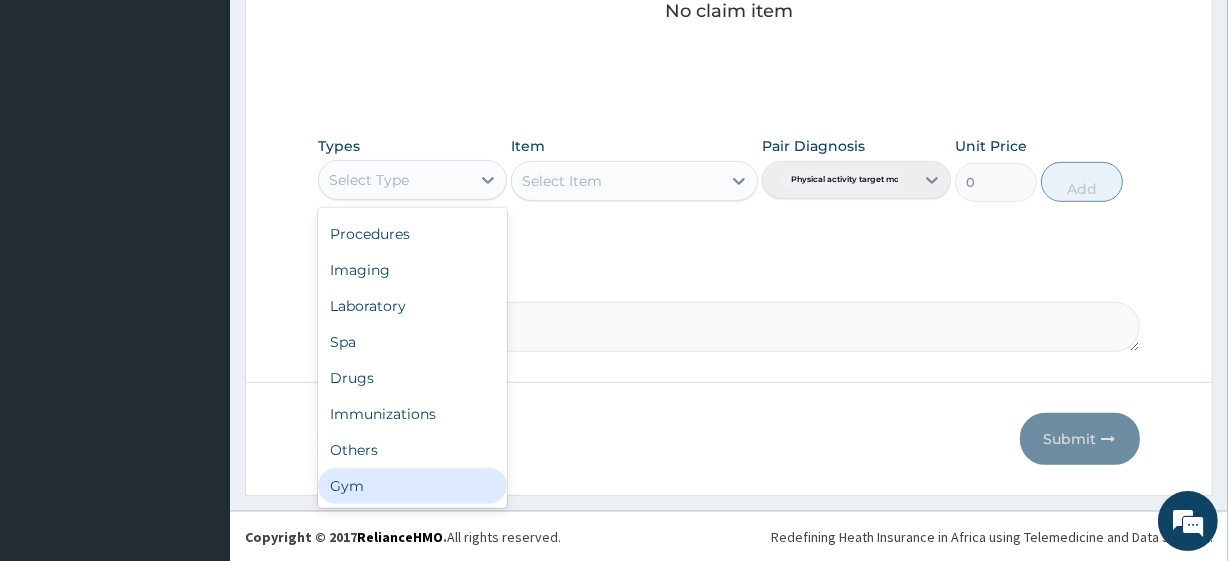 click on "Gym" at bounding box center [412, 486] 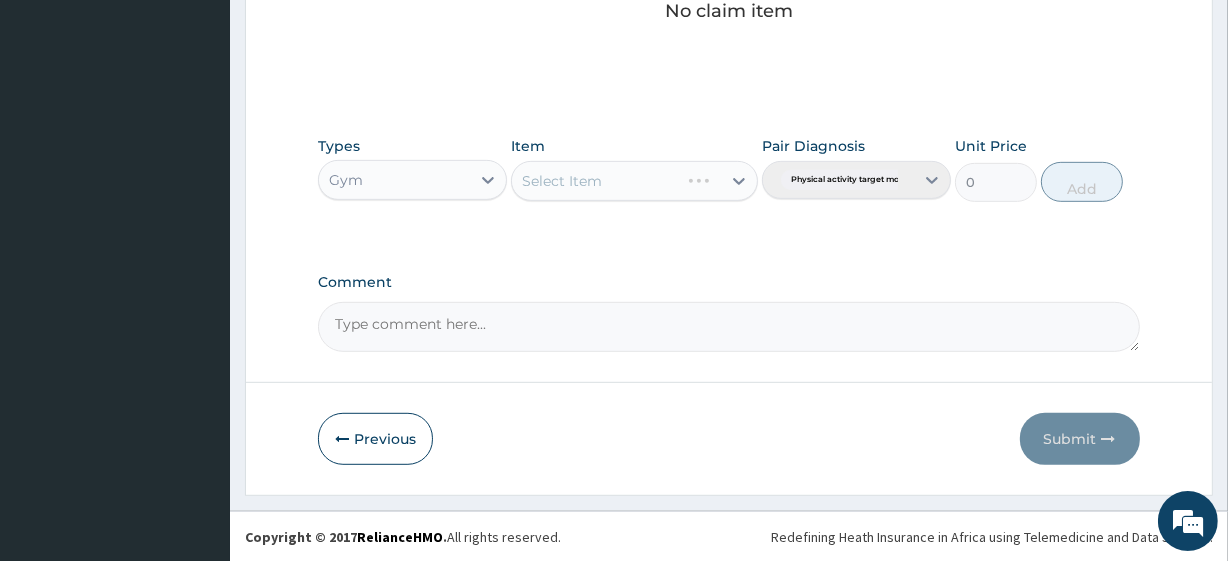 click on "Select Item" at bounding box center (634, 181) 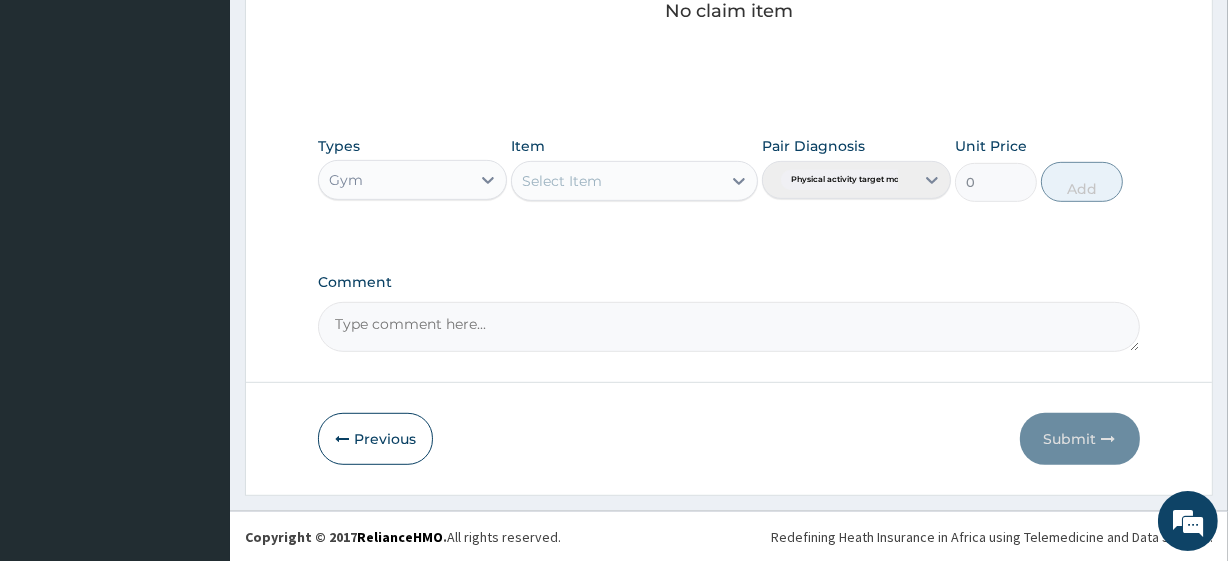 click on "Select Item" at bounding box center (634, 181) 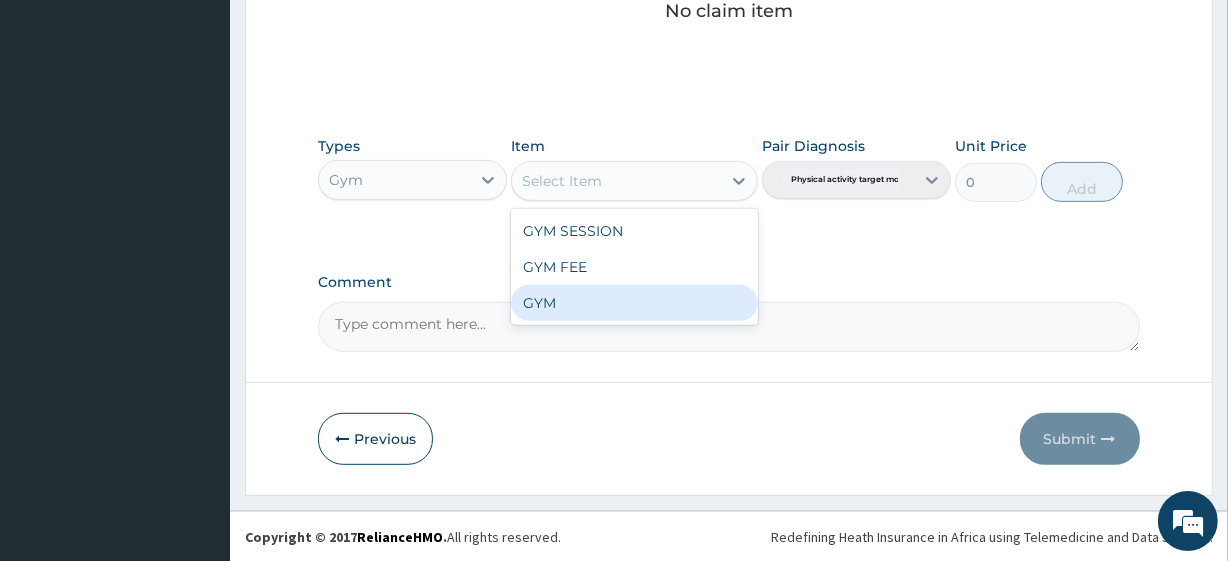 click on "GYM" at bounding box center (634, 303) 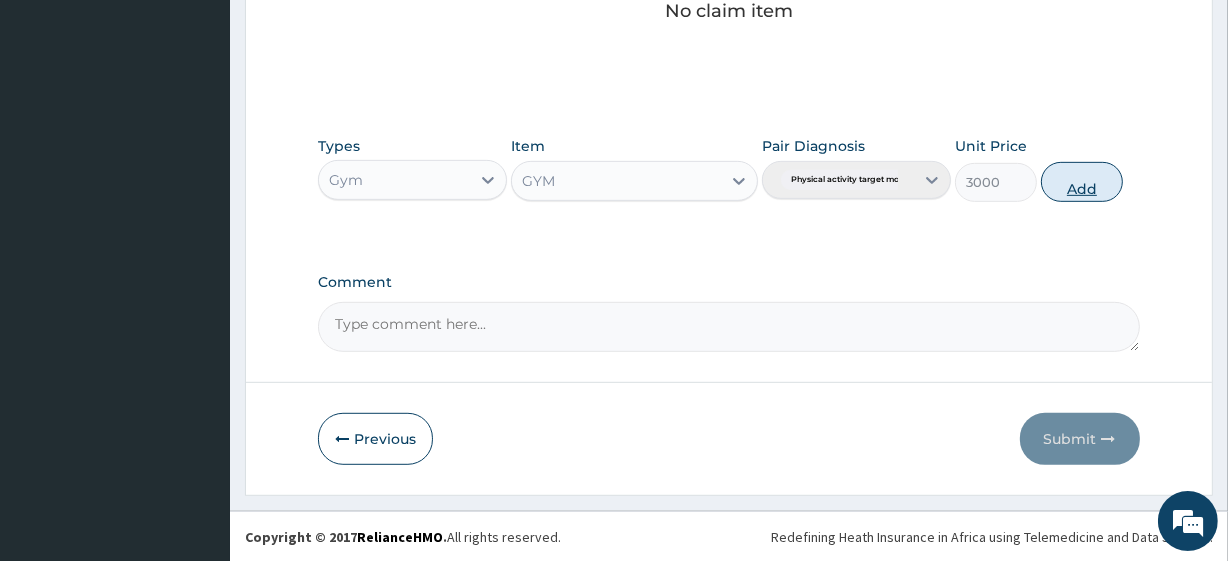 click on "Add" at bounding box center (1082, 182) 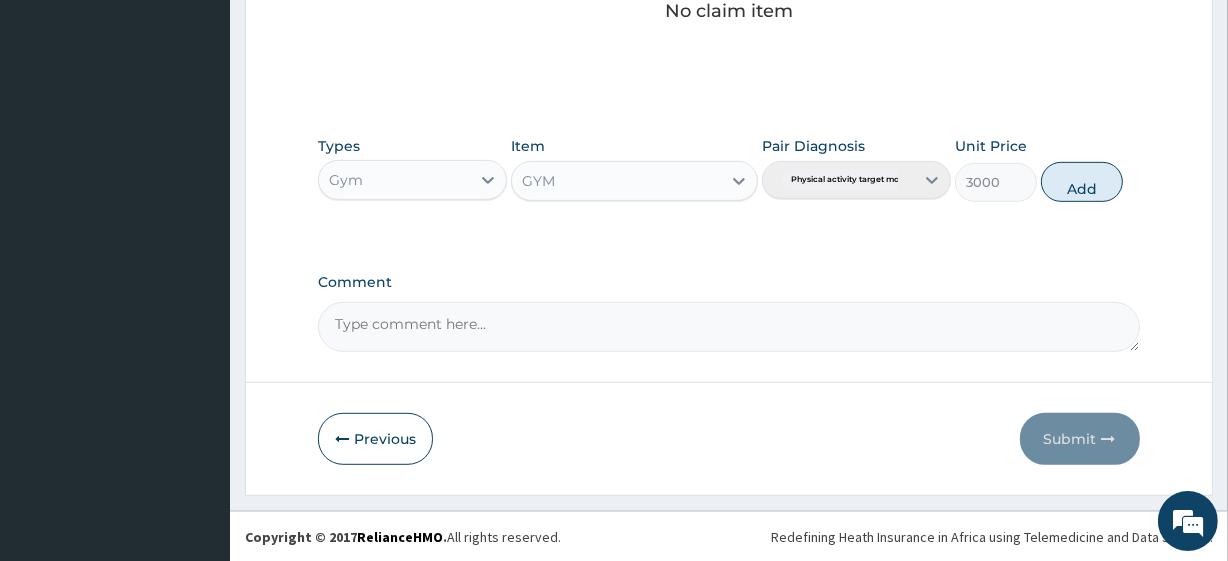 type on "0" 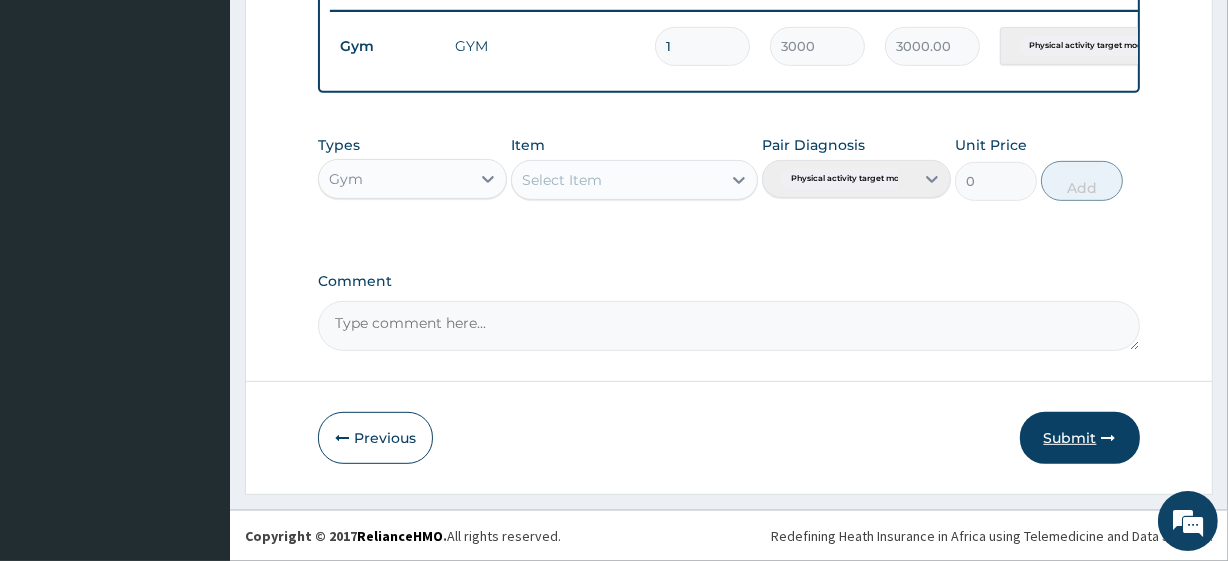 click on "Submit" at bounding box center [1080, 438] 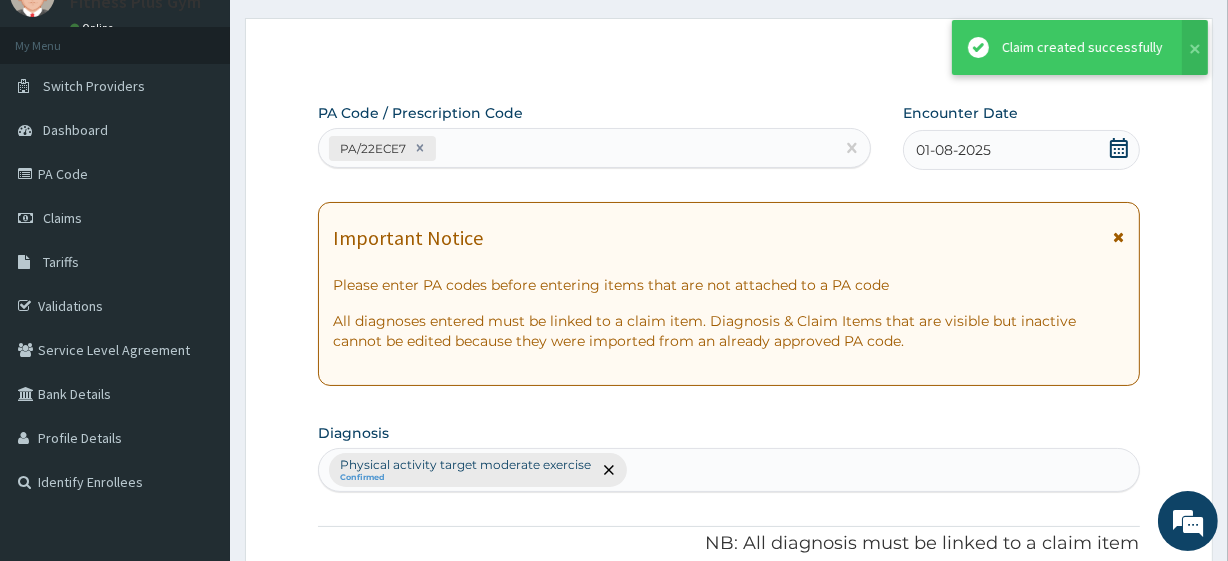 scroll, scrollTop: 798, scrollLeft: 0, axis: vertical 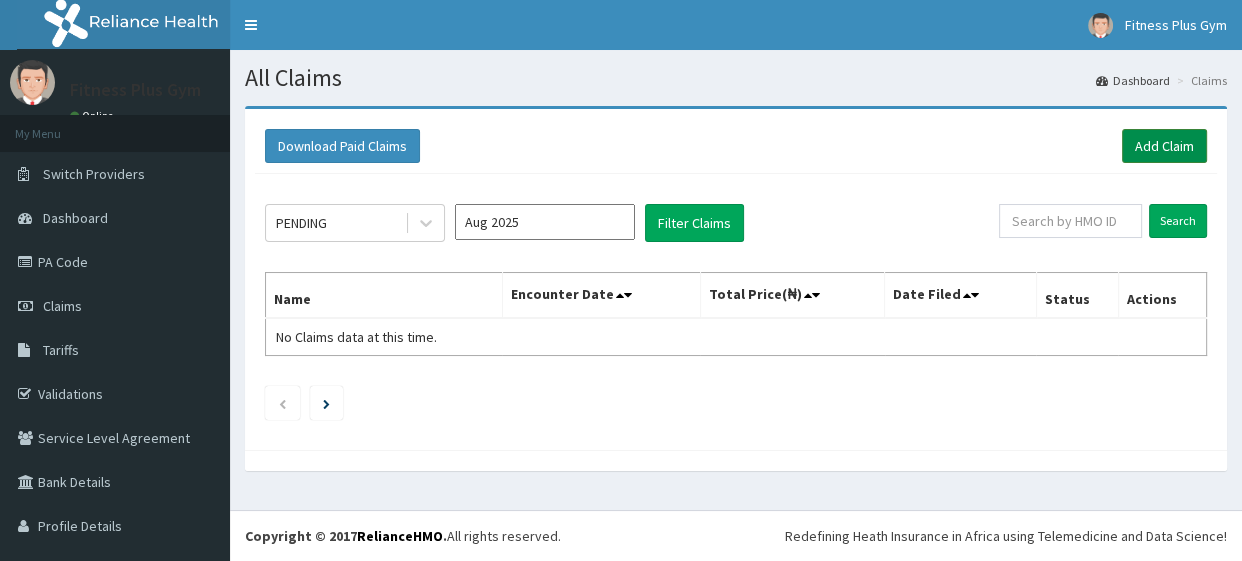 click on "Add Claim" at bounding box center [1164, 146] 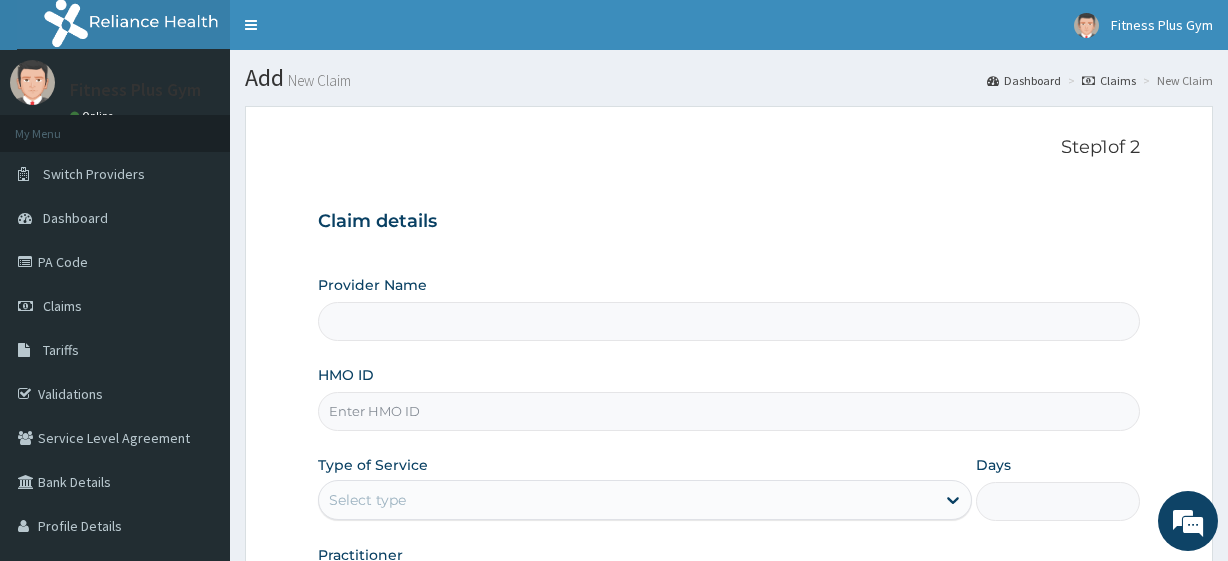 scroll, scrollTop: 0, scrollLeft: 0, axis: both 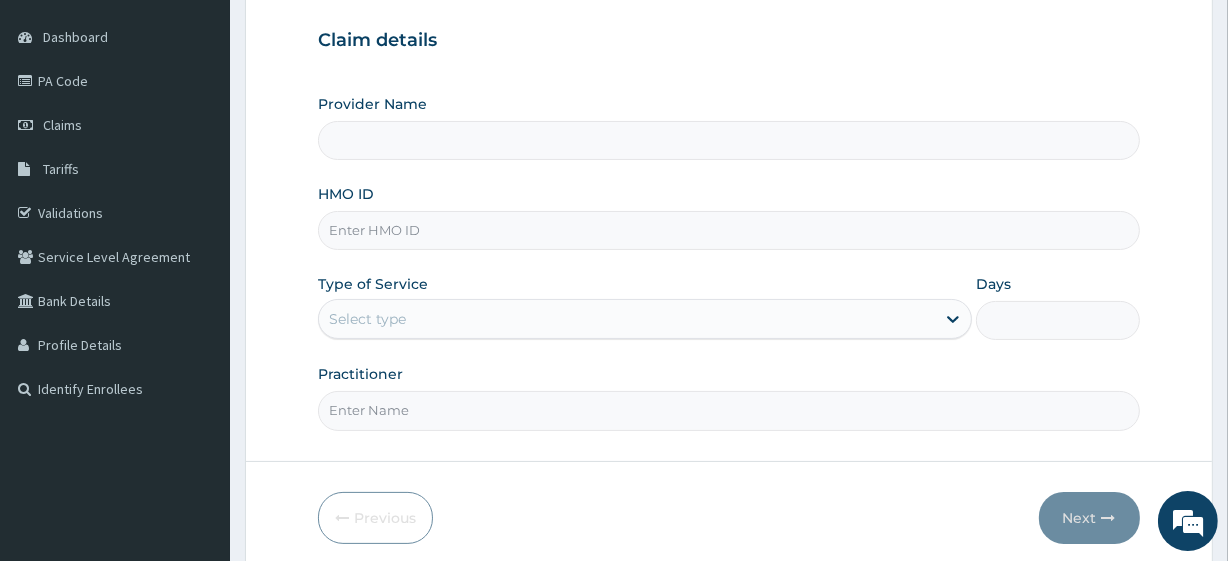 type on "Fitness plus Gym" 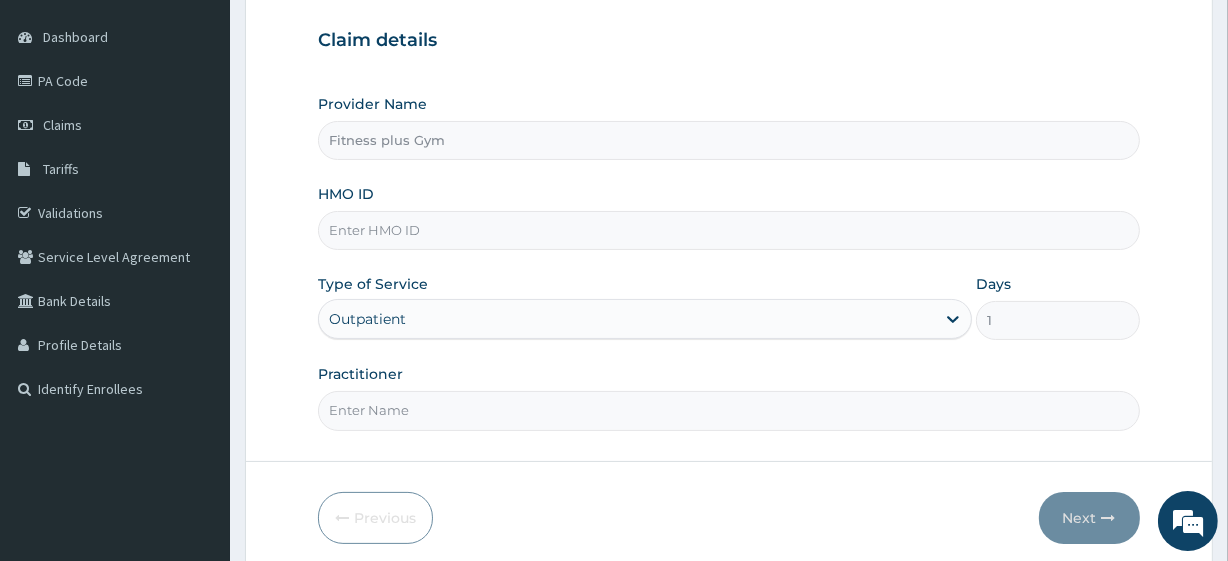 click on "HMO ID" at bounding box center (728, 230) 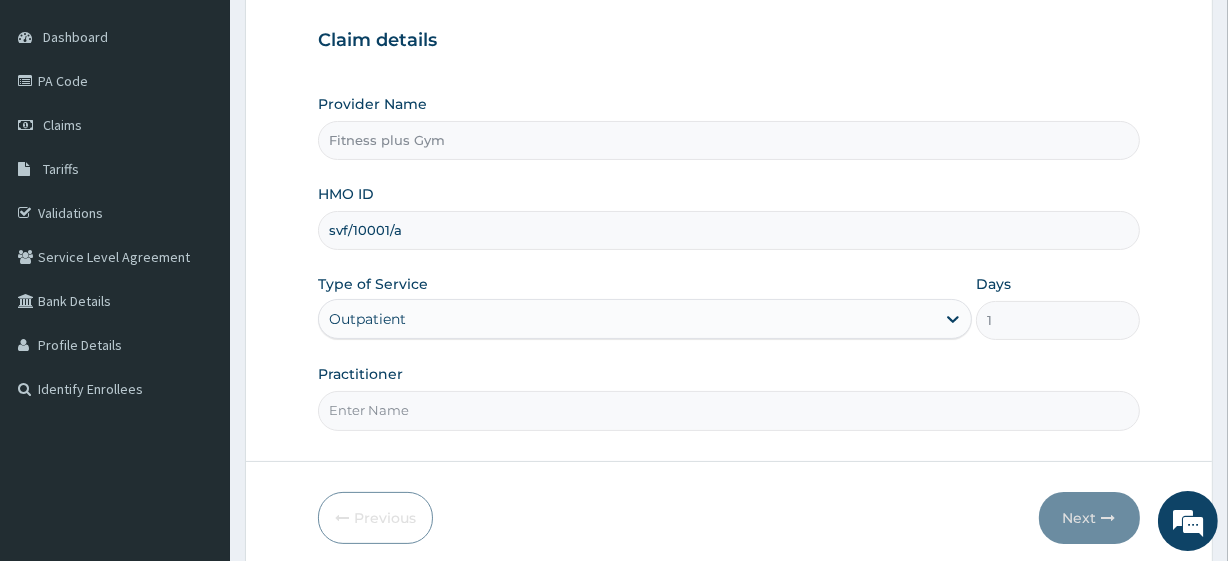 type on "svf/10001/a" 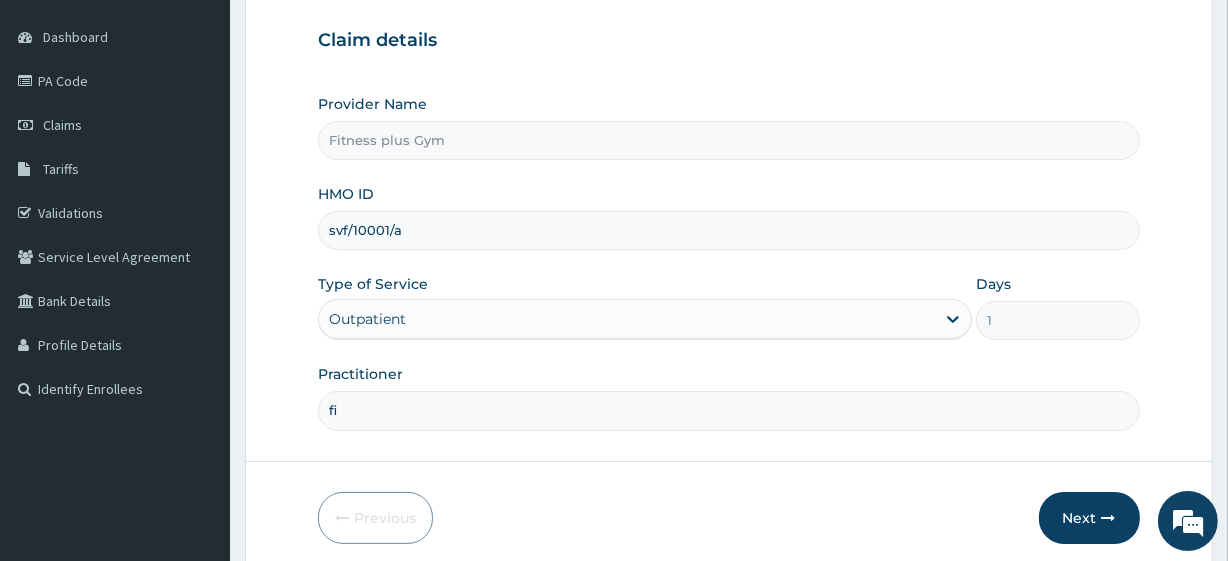 scroll, scrollTop: 0, scrollLeft: 0, axis: both 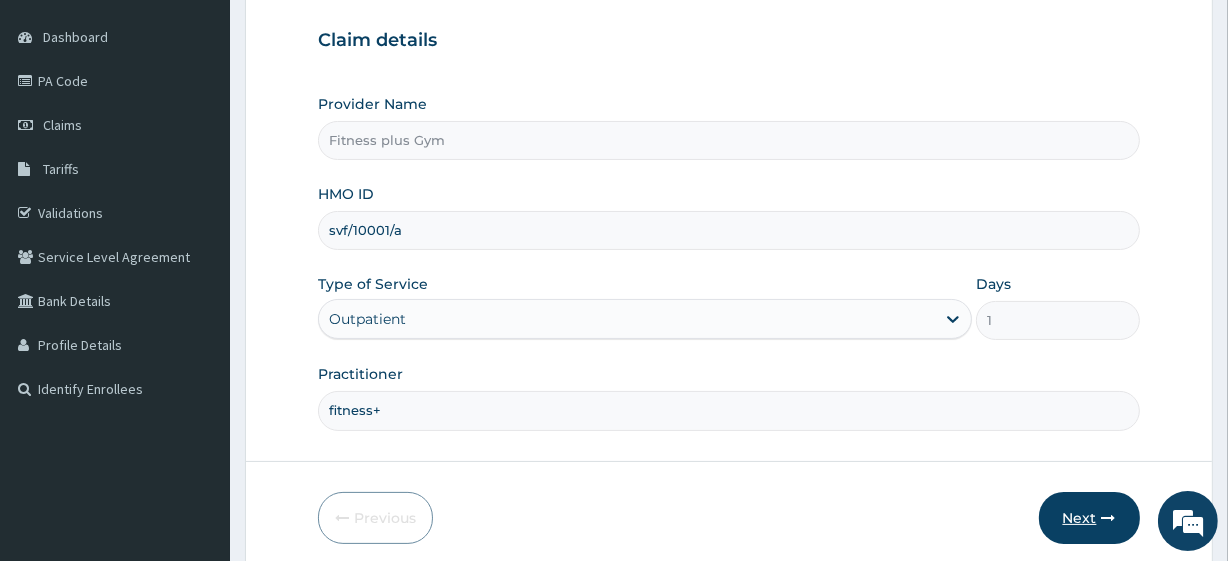 type on "fitness+" 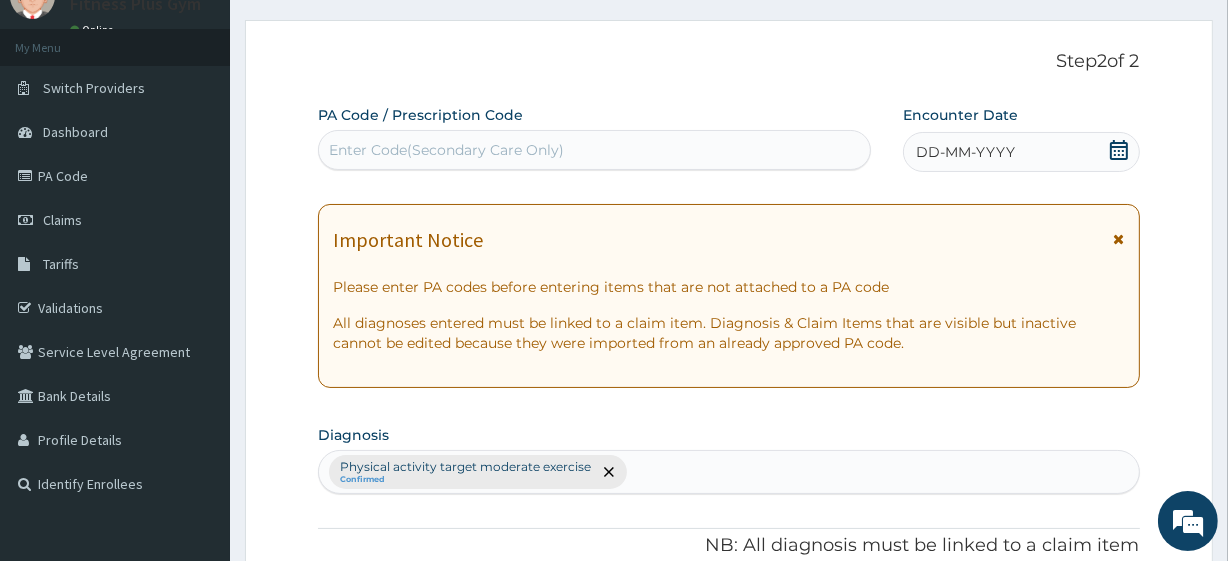 scroll, scrollTop: 0, scrollLeft: 0, axis: both 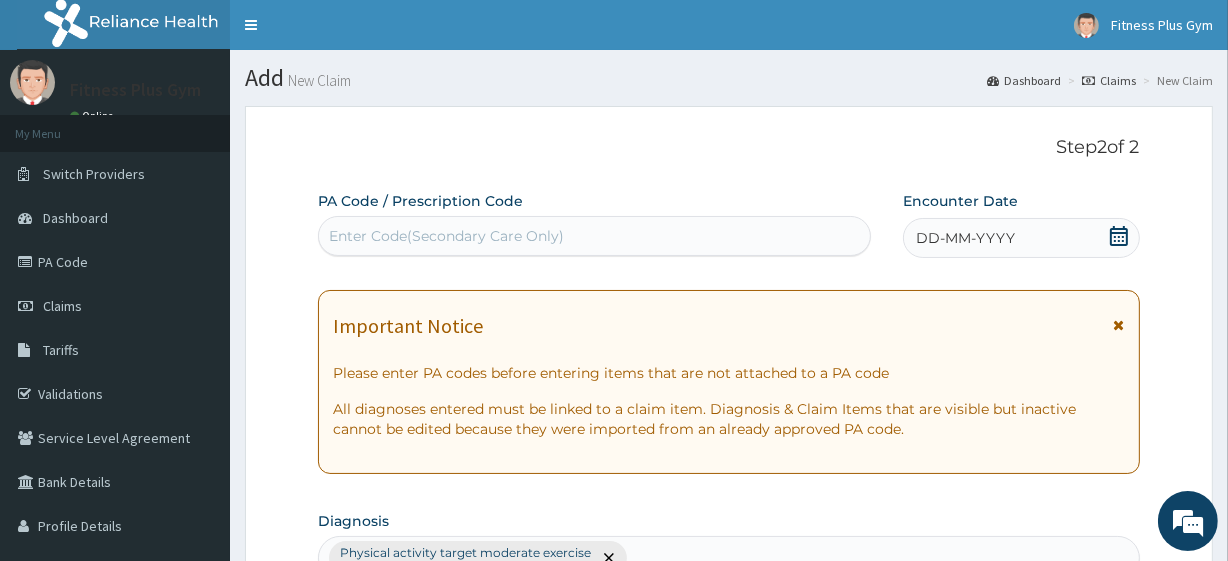 click on "Enter Code(Secondary Care Only)" at bounding box center [594, 236] 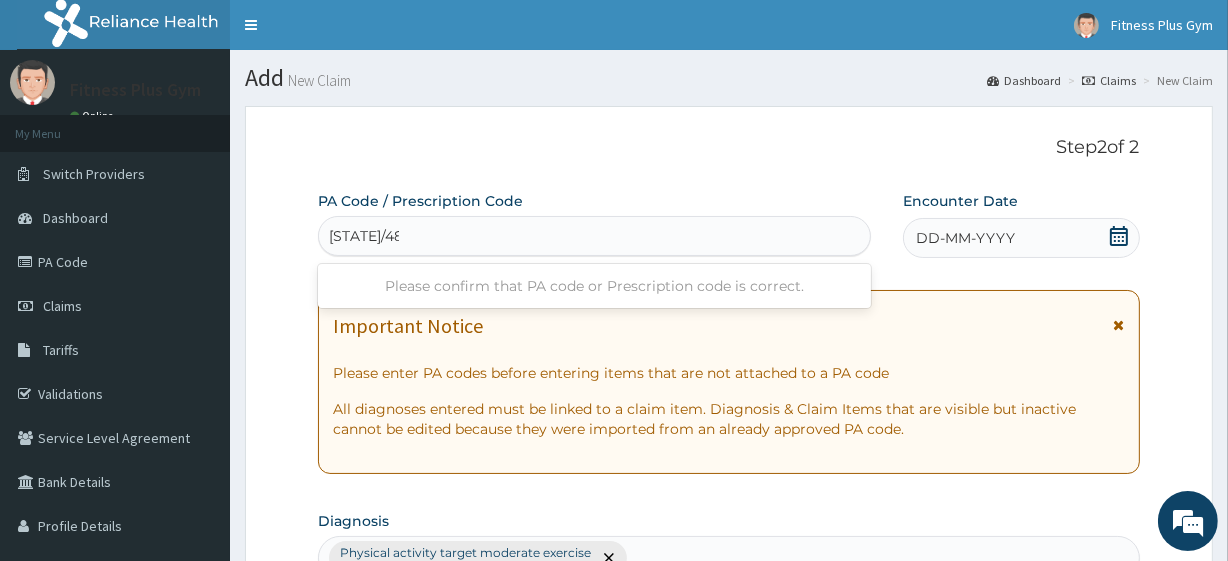 type on "PA/48EF2A" 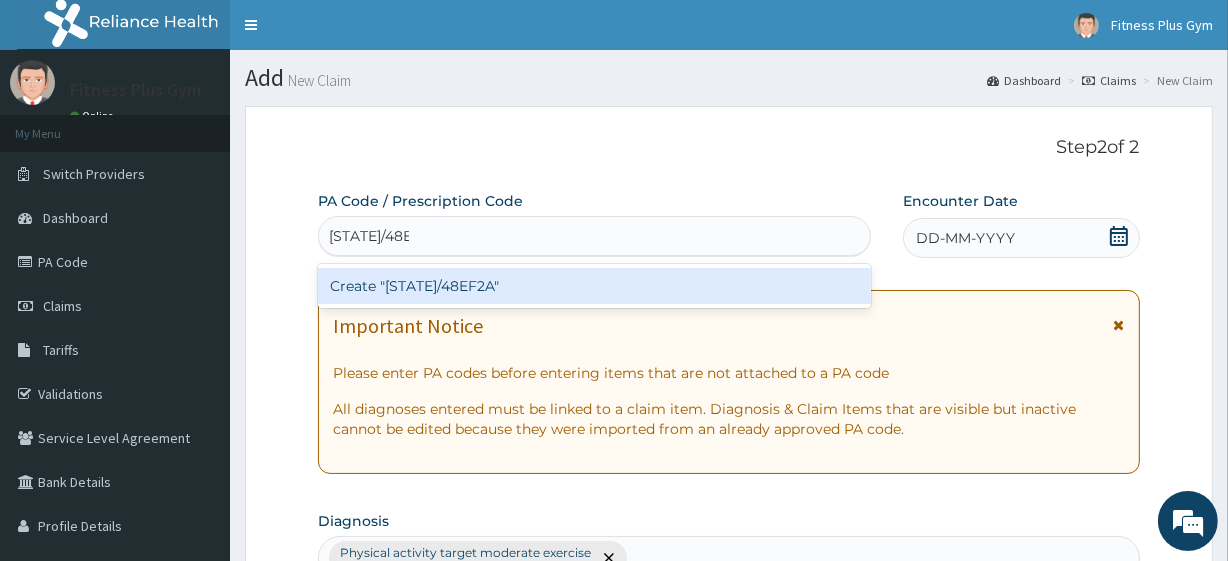 click on "Create "PA/48EF2A"" at bounding box center [594, 286] 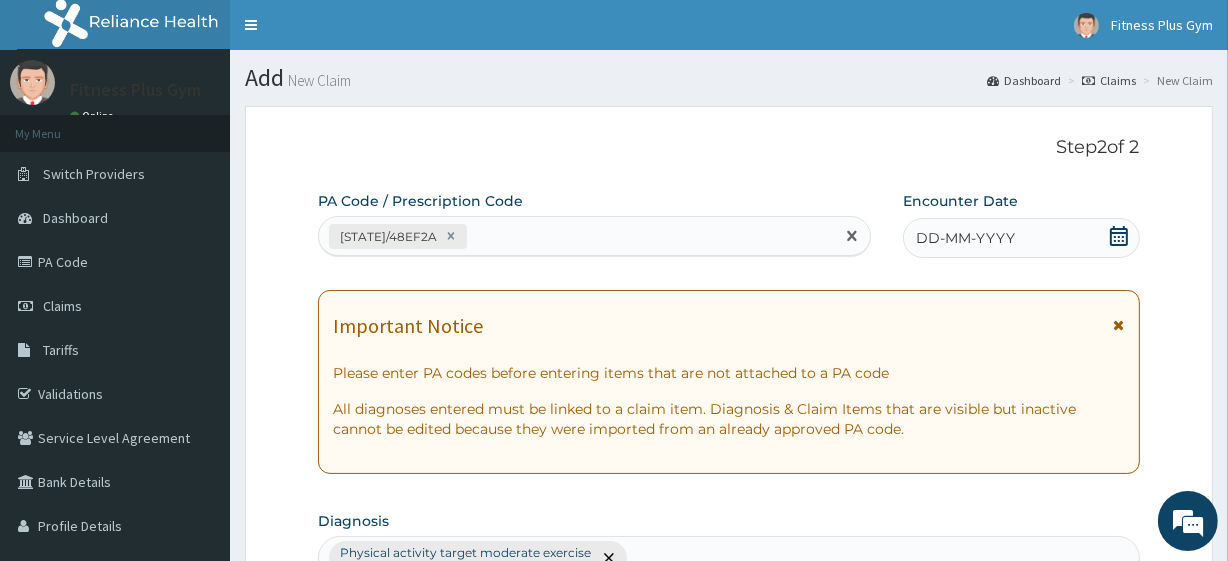 click 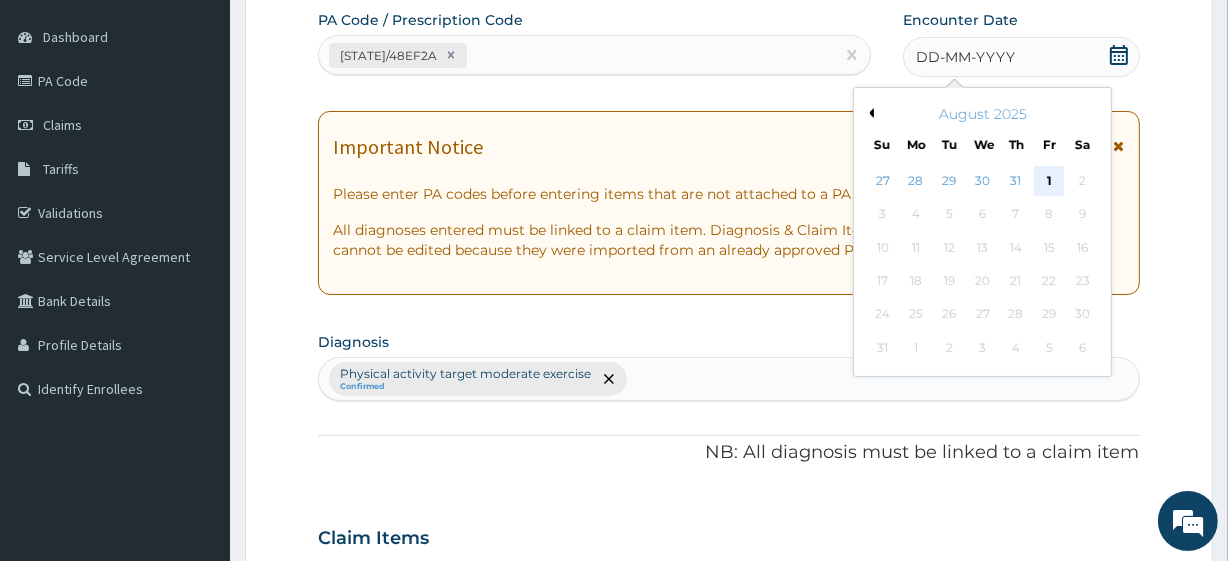 click on "1" at bounding box center [1049, 181] 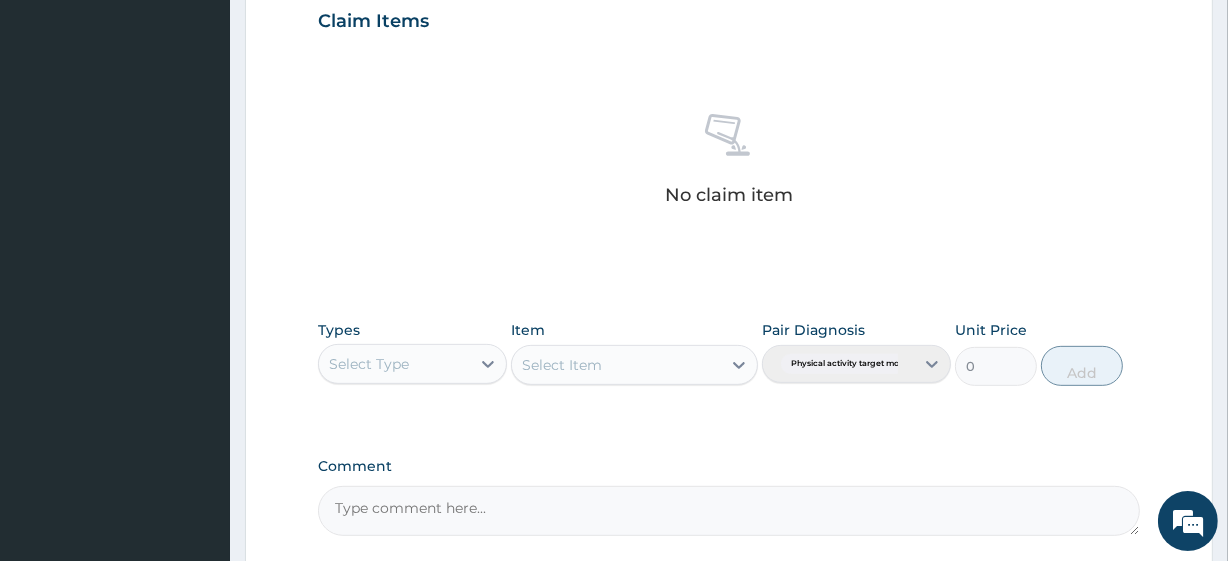 scroll, scrollTop: 880, scrollLeft: 0, axis: vertical 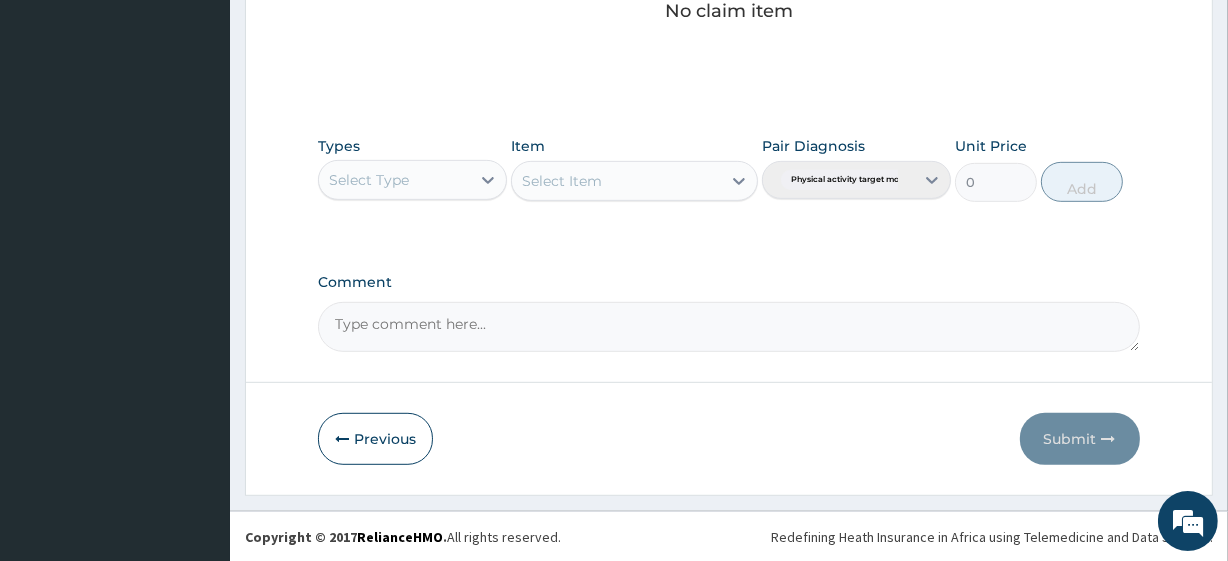 click on "Select Type" at bounding box center [369, 180] 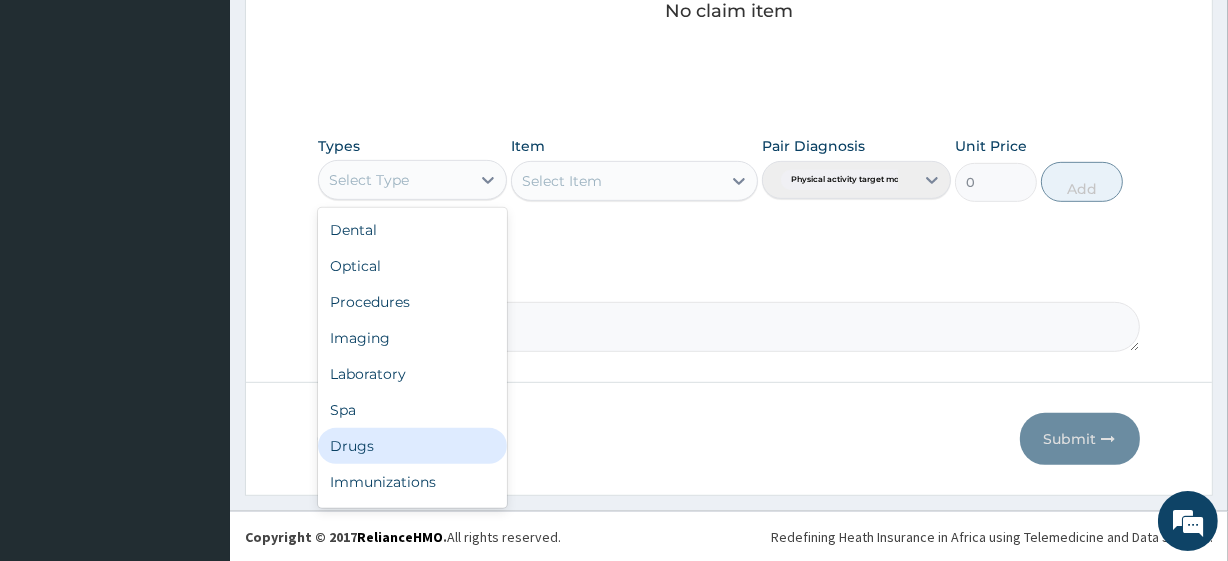 scroll, scrollTop: 68, scrollLeft: 0, axis: vertical 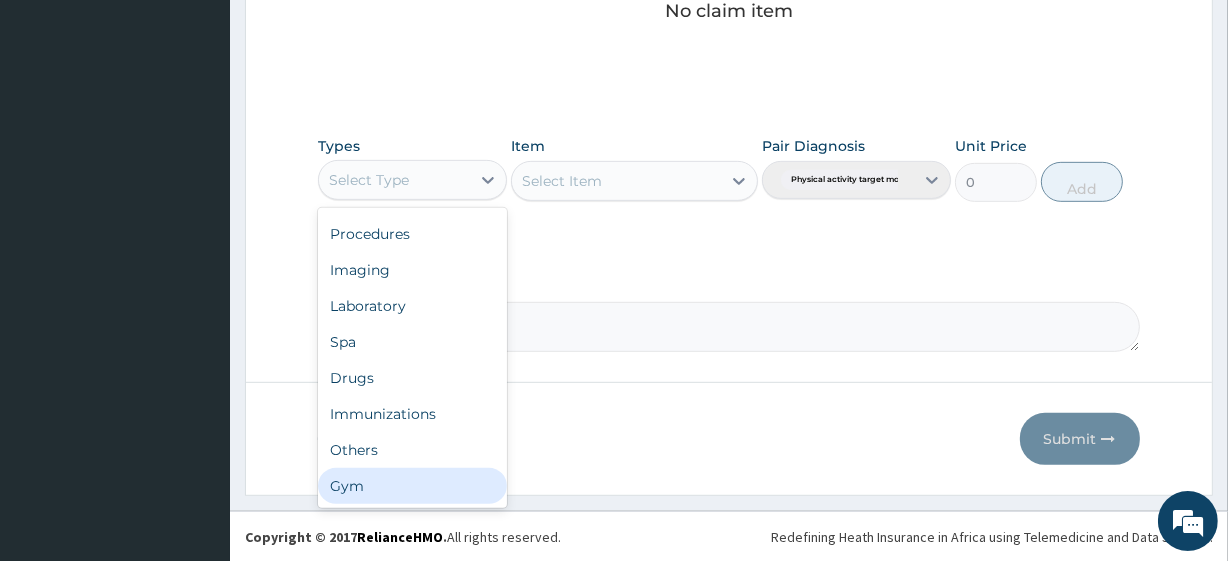 click on "Gym" at bounding box center (412, 486) 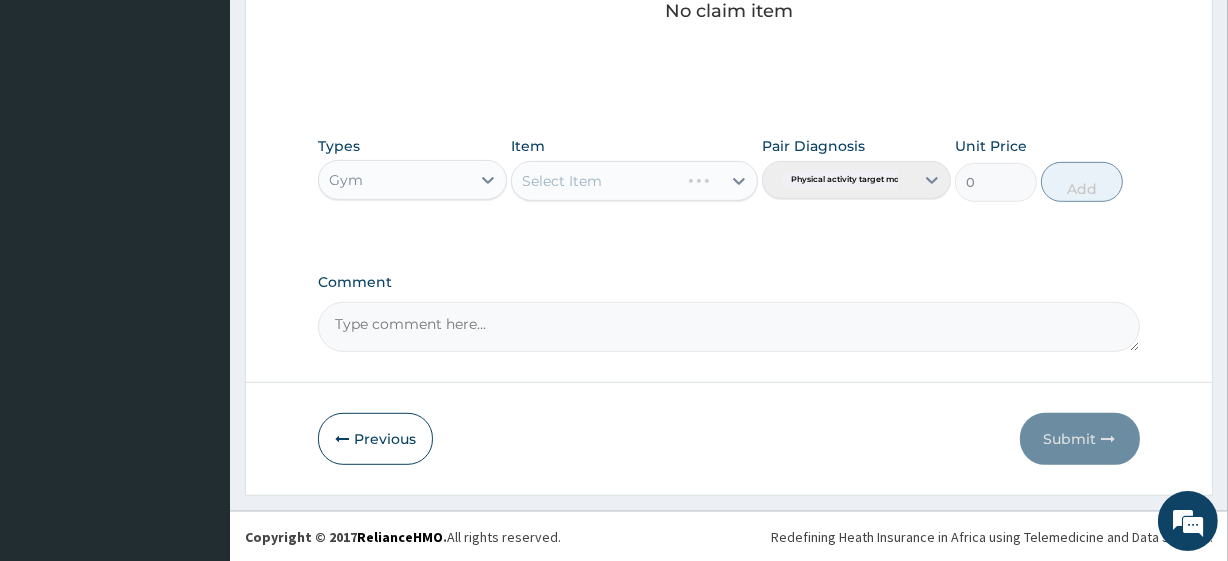 click on "Select Item" at bounding box center (634, 181) 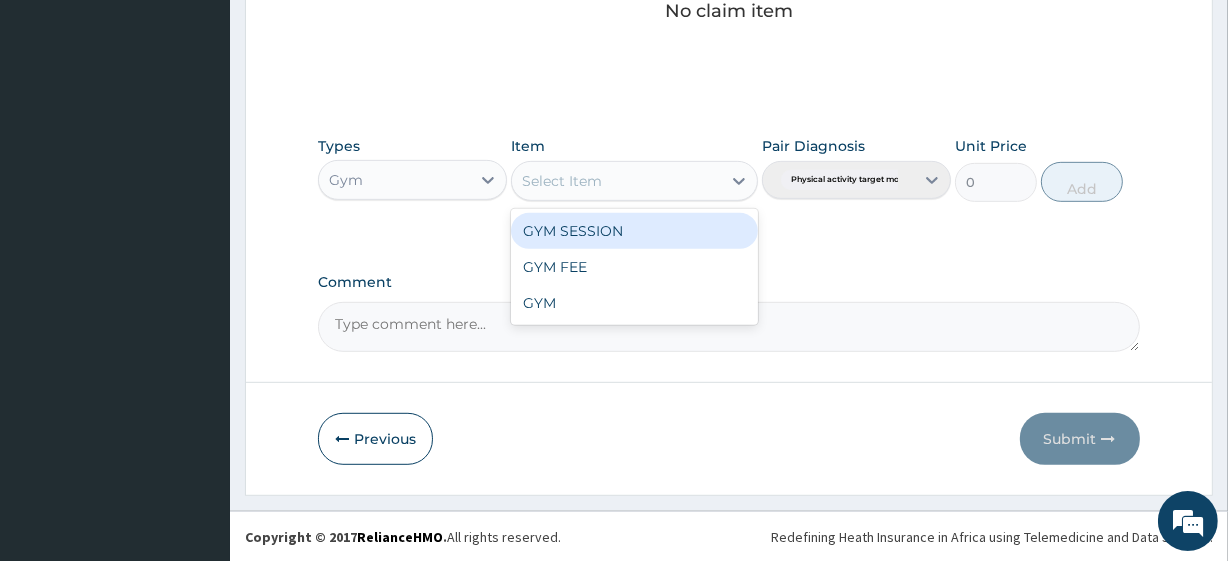 click on "Select Item" at bounding box center (616, 181) 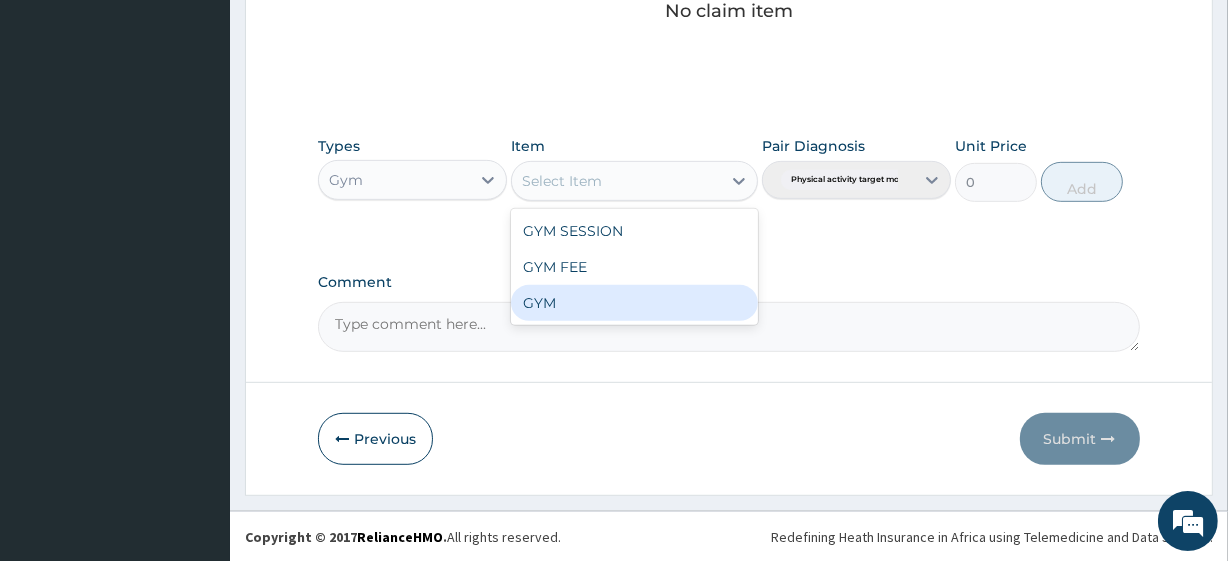 click on "GYM" at bounding box center [634, 303] 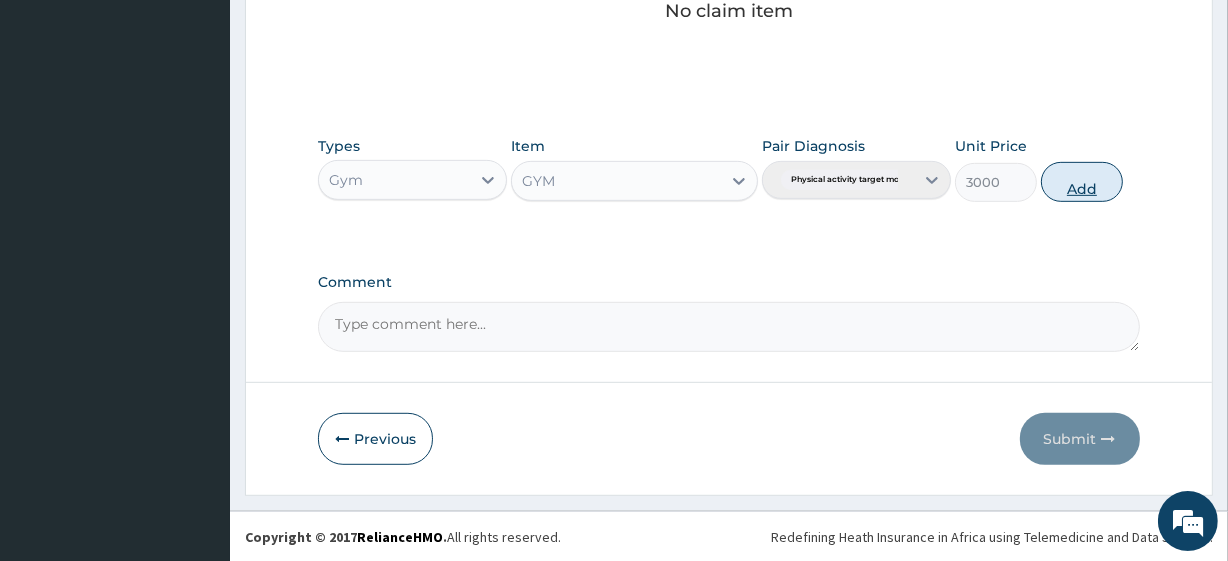 click on "Add" at bounding box center (1082, 182) 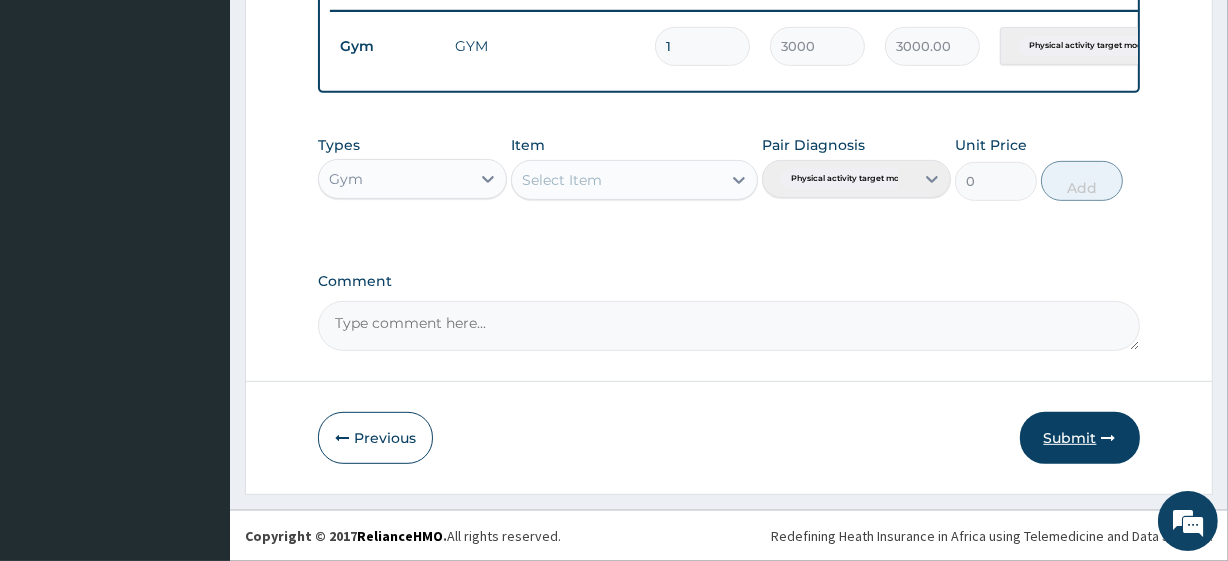 click on "Submit" at bounding box center [1080, 438] 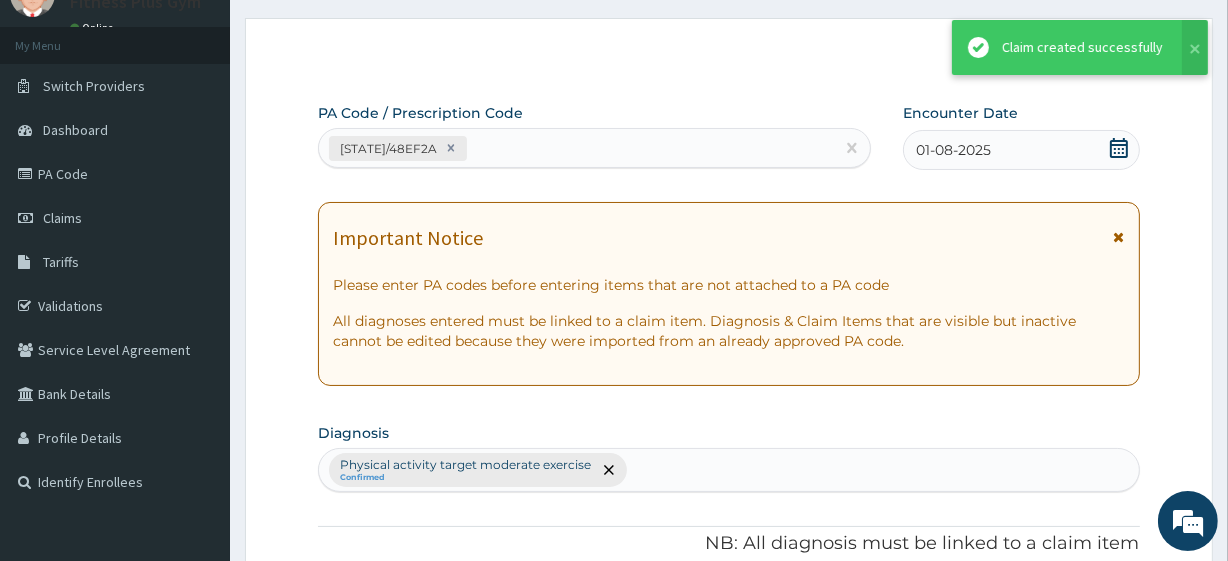 scroll, scrollTop: 798, scrollLeft: 0, axis: vertical 